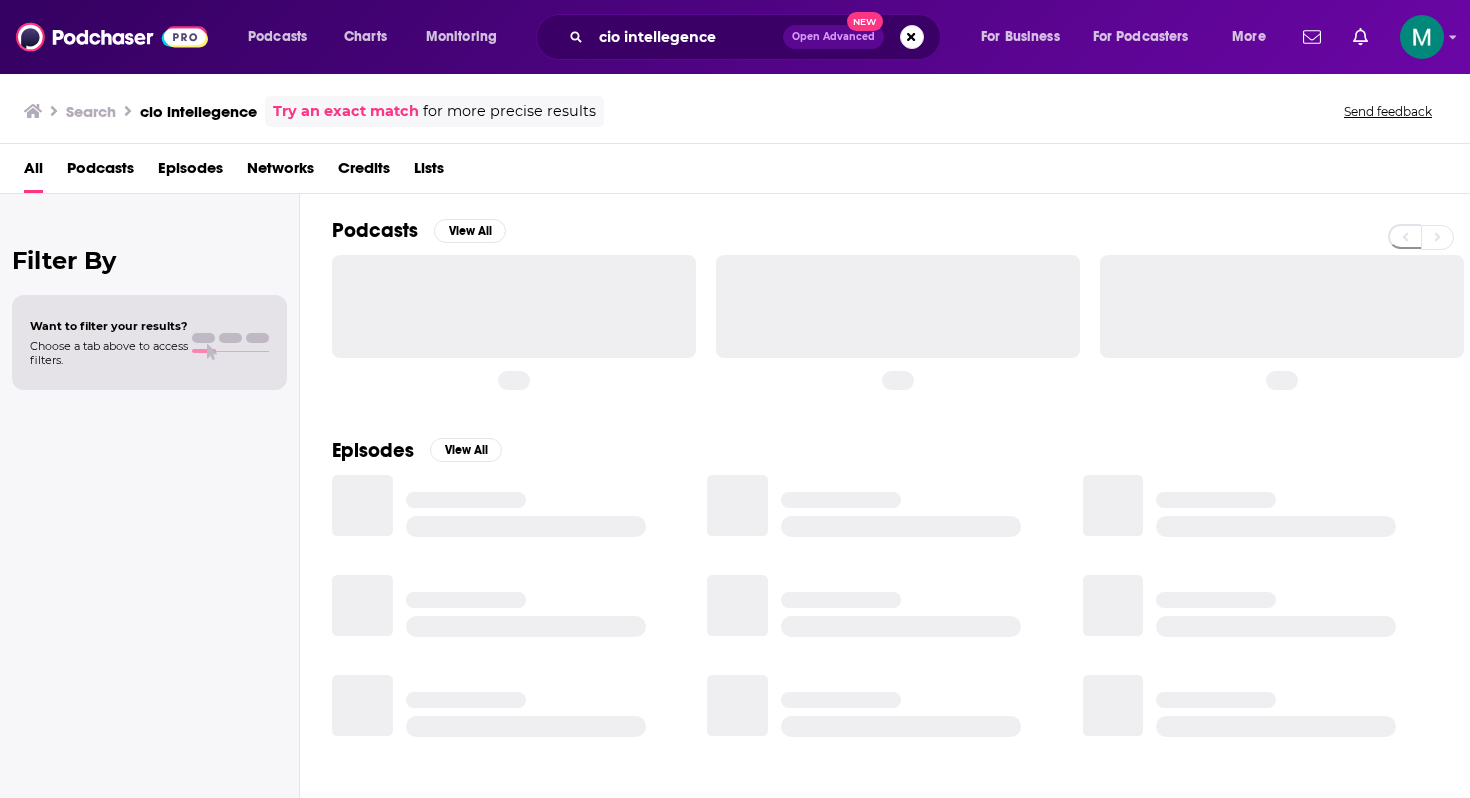 scroll, scrollTop: 0, scrollLeft: 0, axis: both 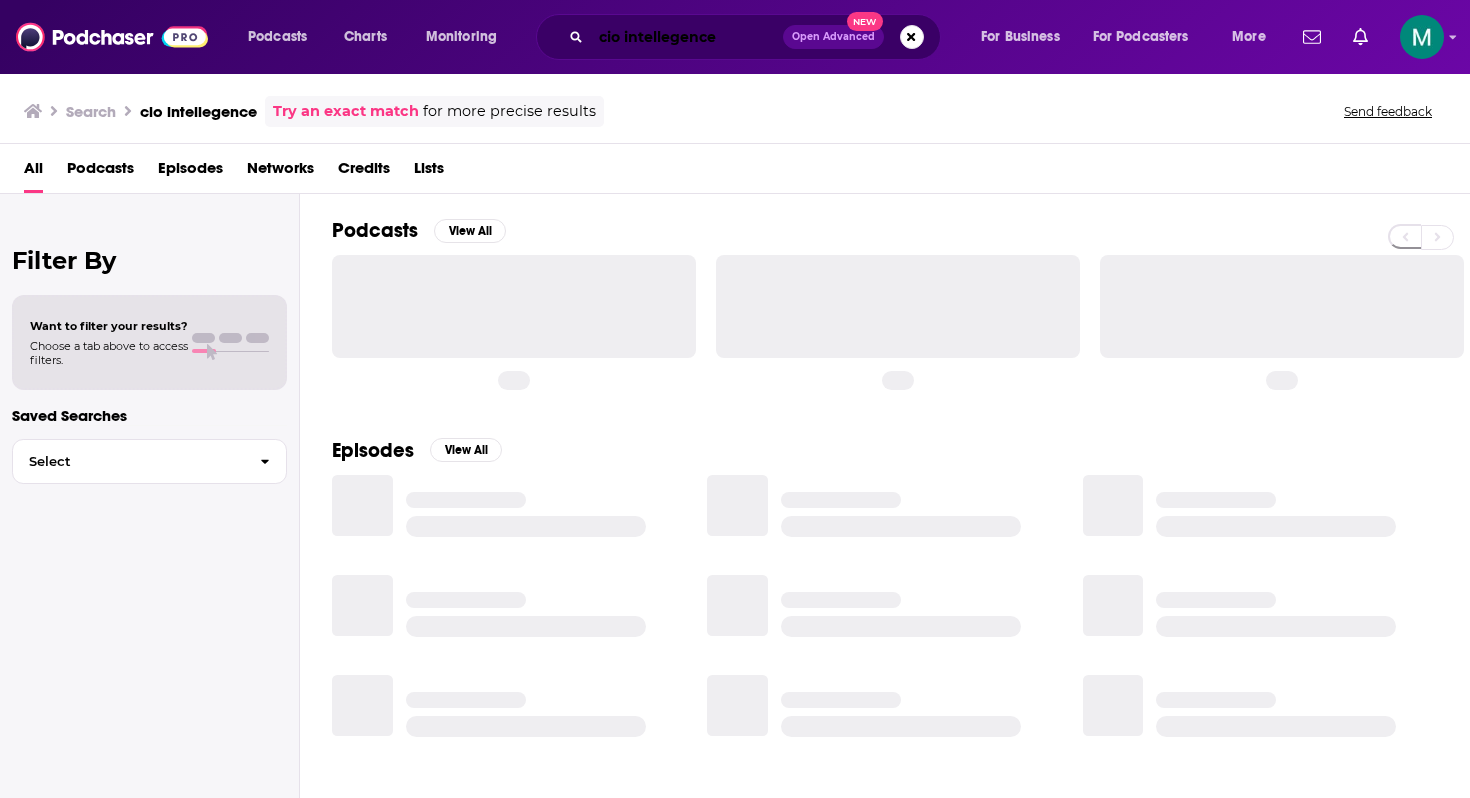 click on "cio intellegence" at bounding box center [687, 37] 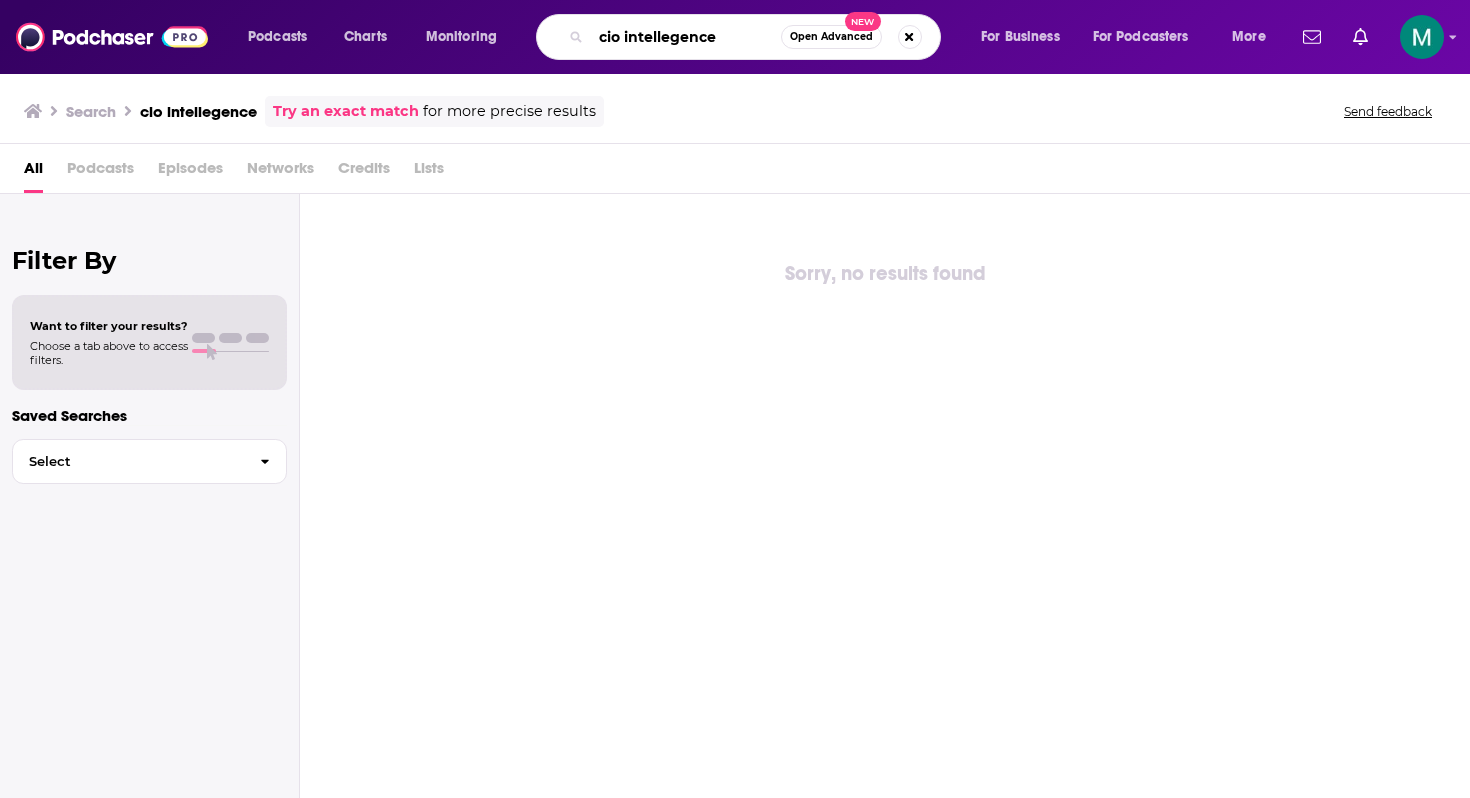 click on "cio intellegence" at bounding box center [686, 37] 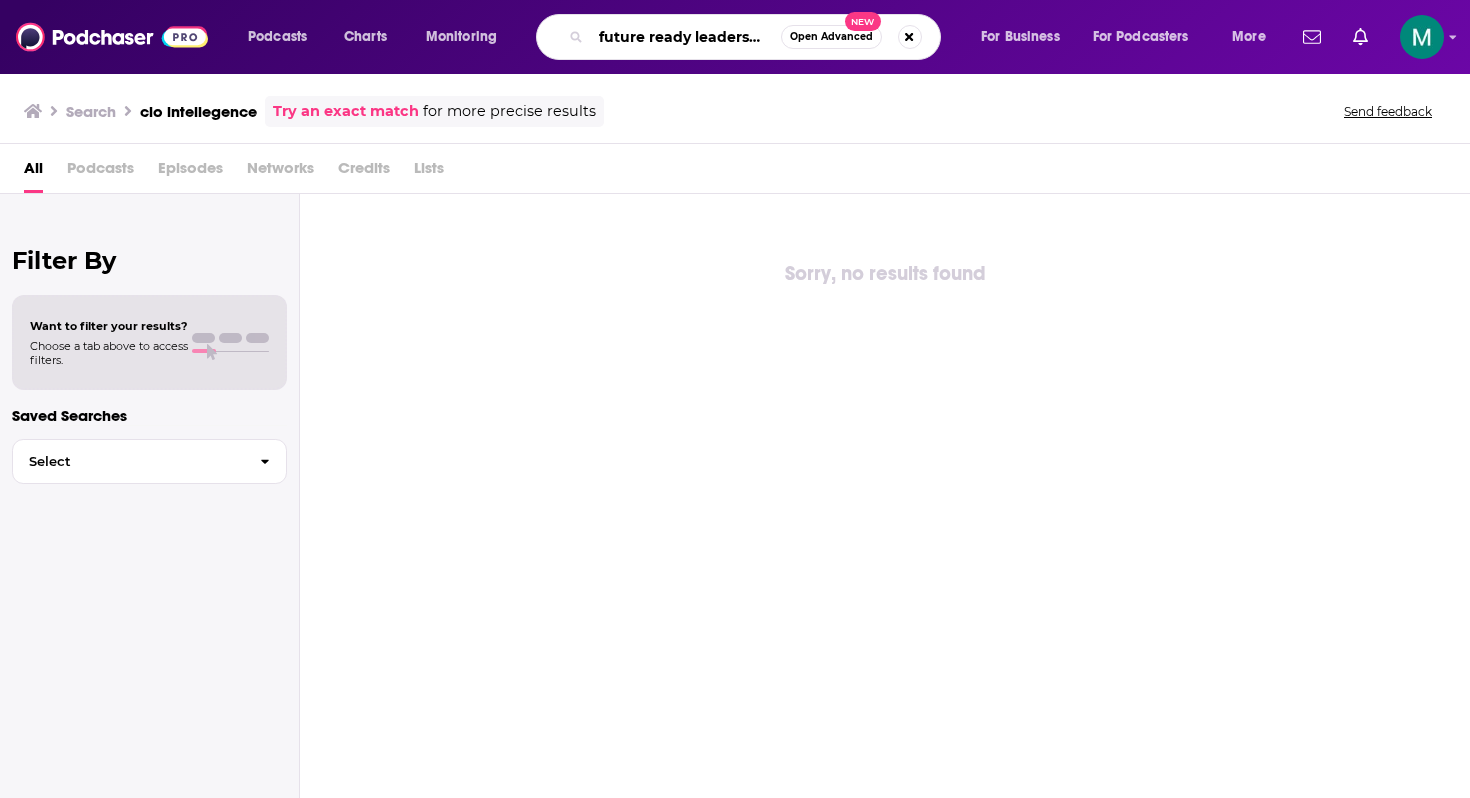 type on "future ready leadership" 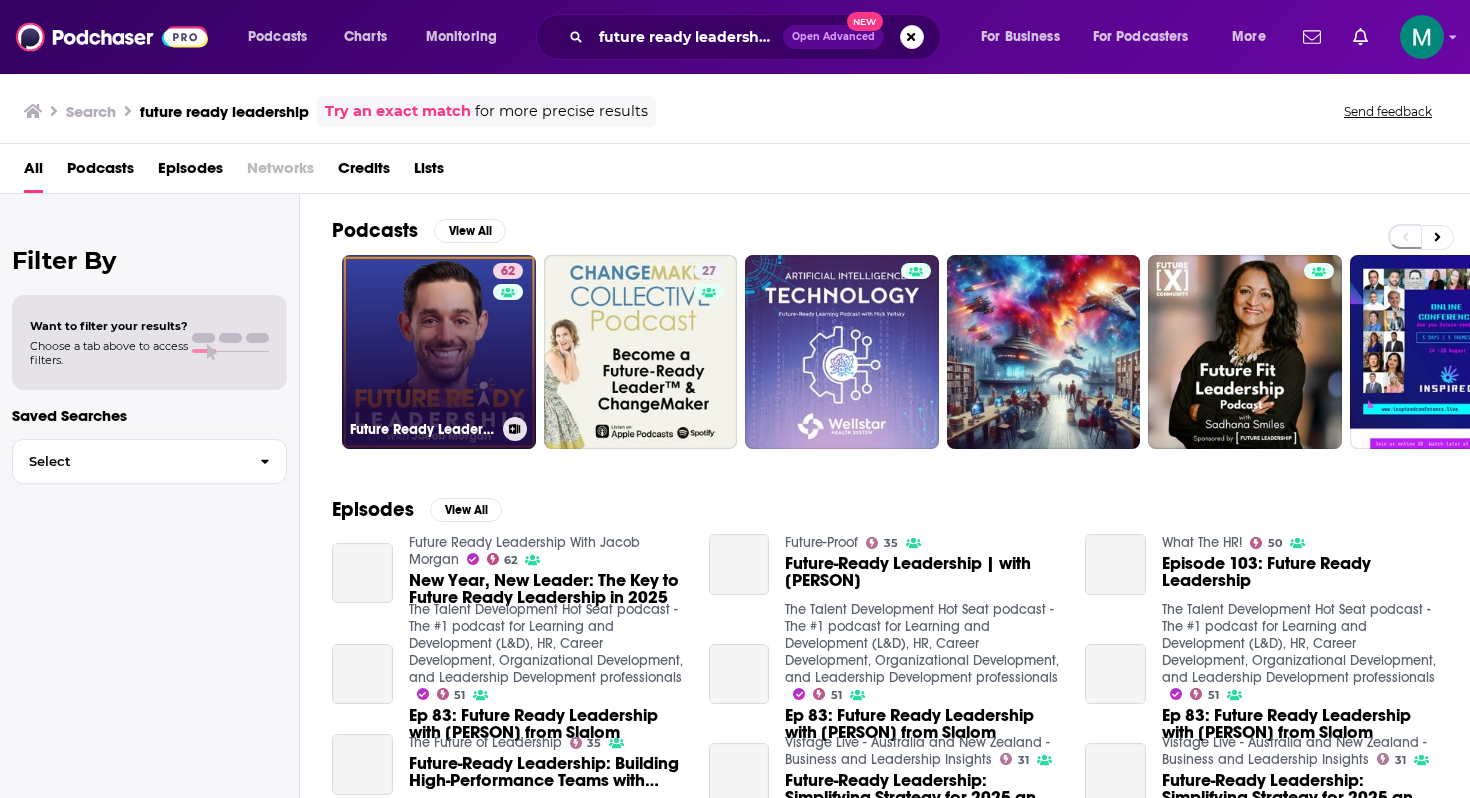 click on "[NUMBER] Future Ready Leadership With [PERSON]" at bounding box center (439, 352) 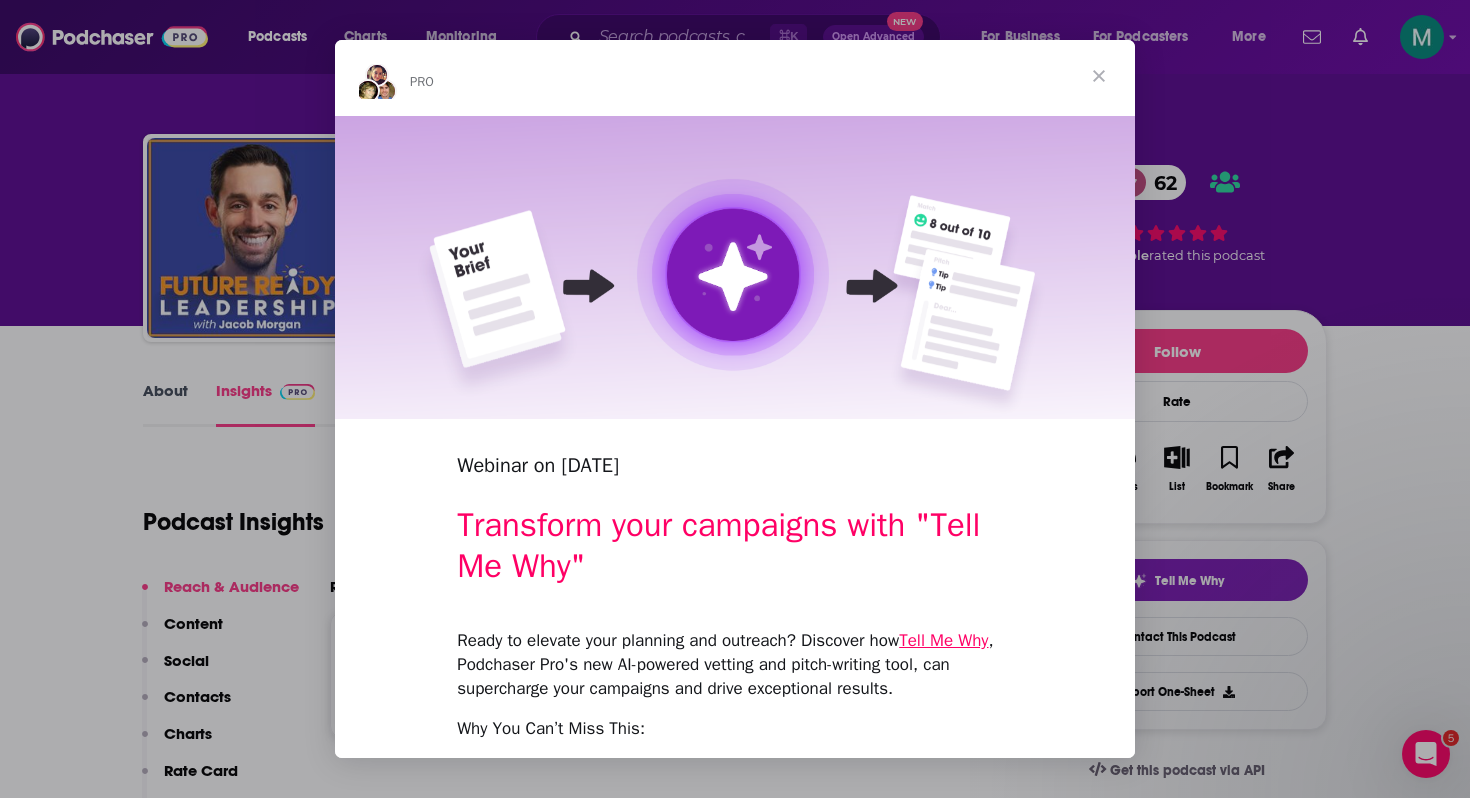 scroll, scrollTop: 0, scrollLeft: 0, axis: both 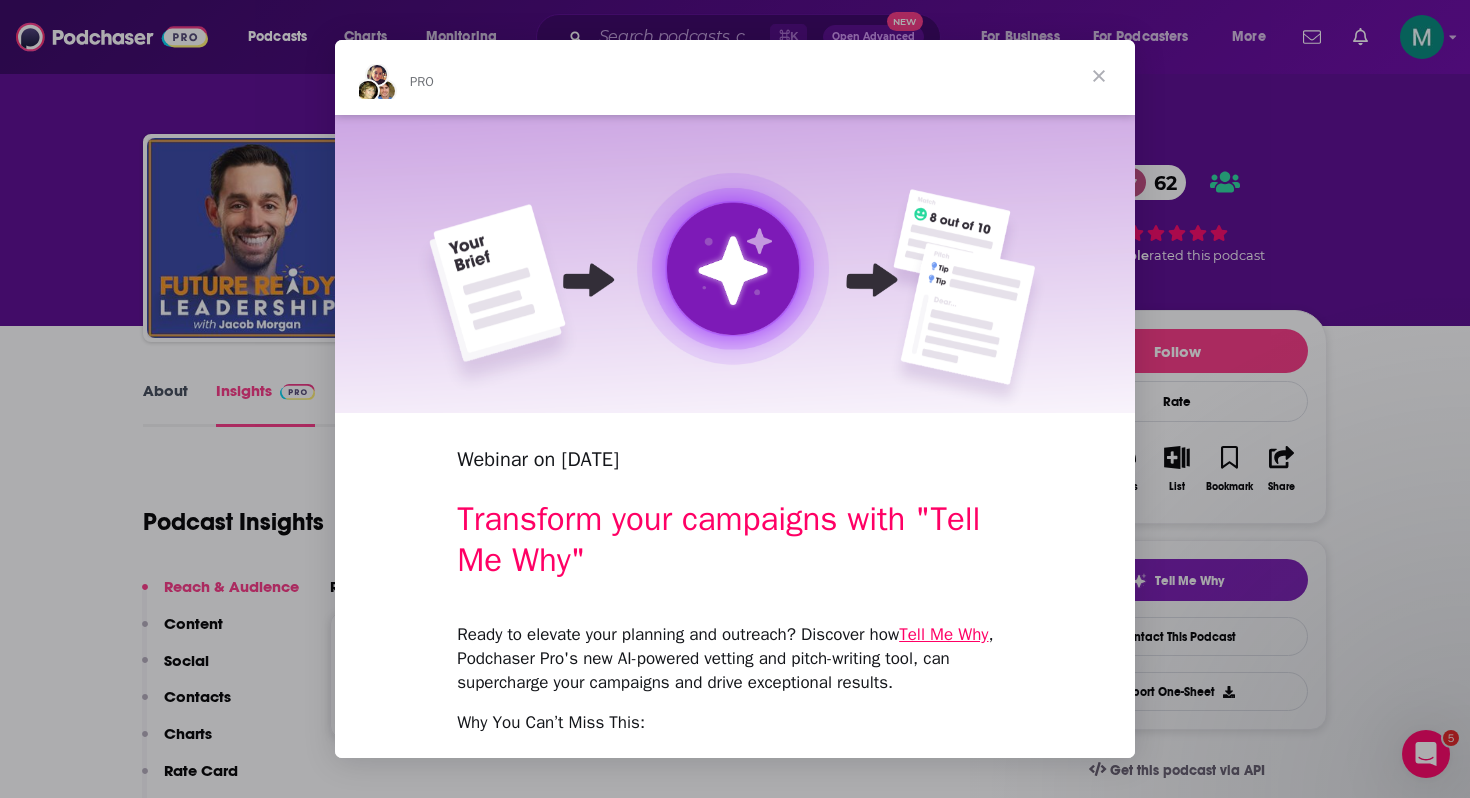 click at bounding box center [1099, 76] 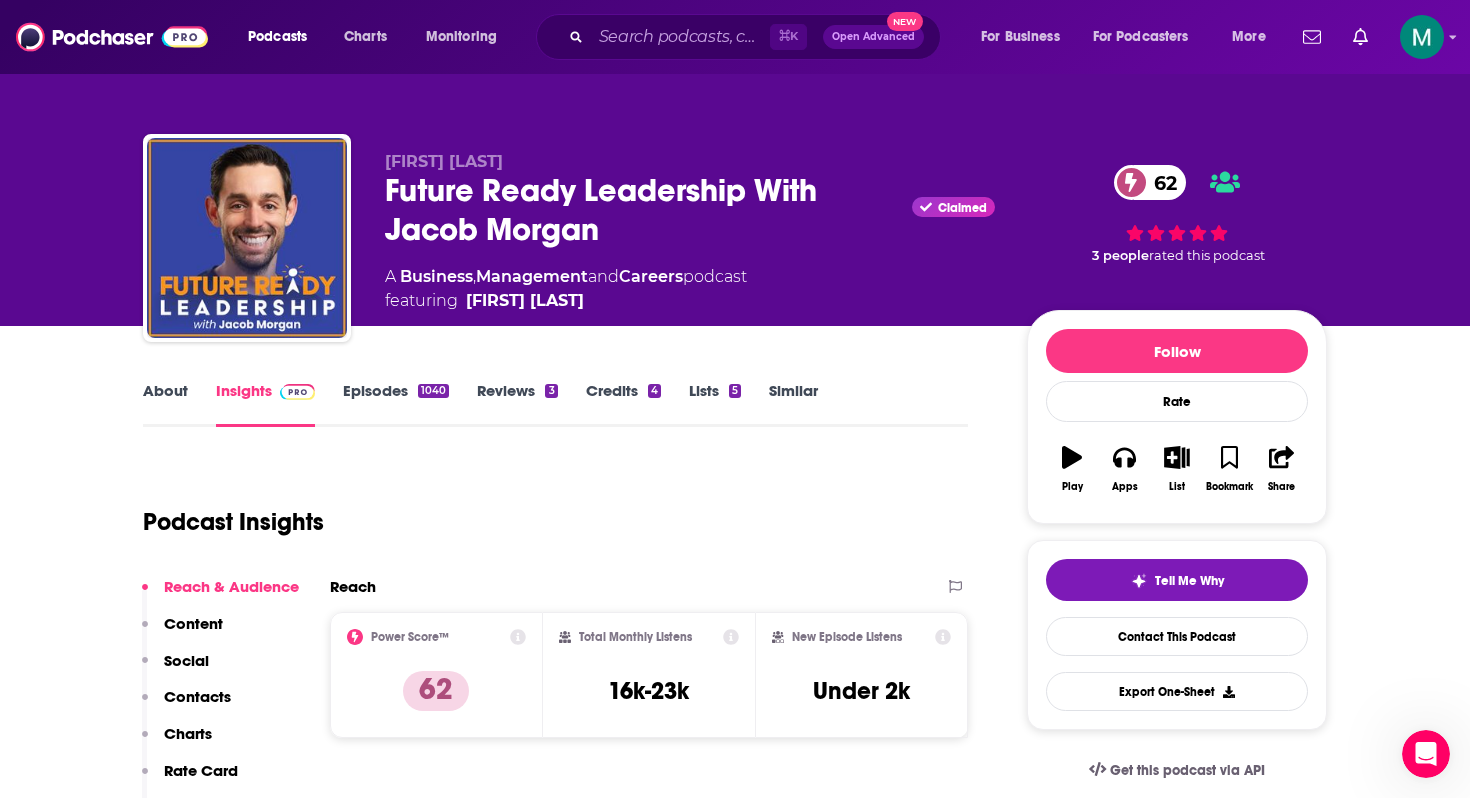 click on "Reach & Audience Content Social Contacts Charts Rate Card Sponsors Details Similar" at bounding box center (220, 742) 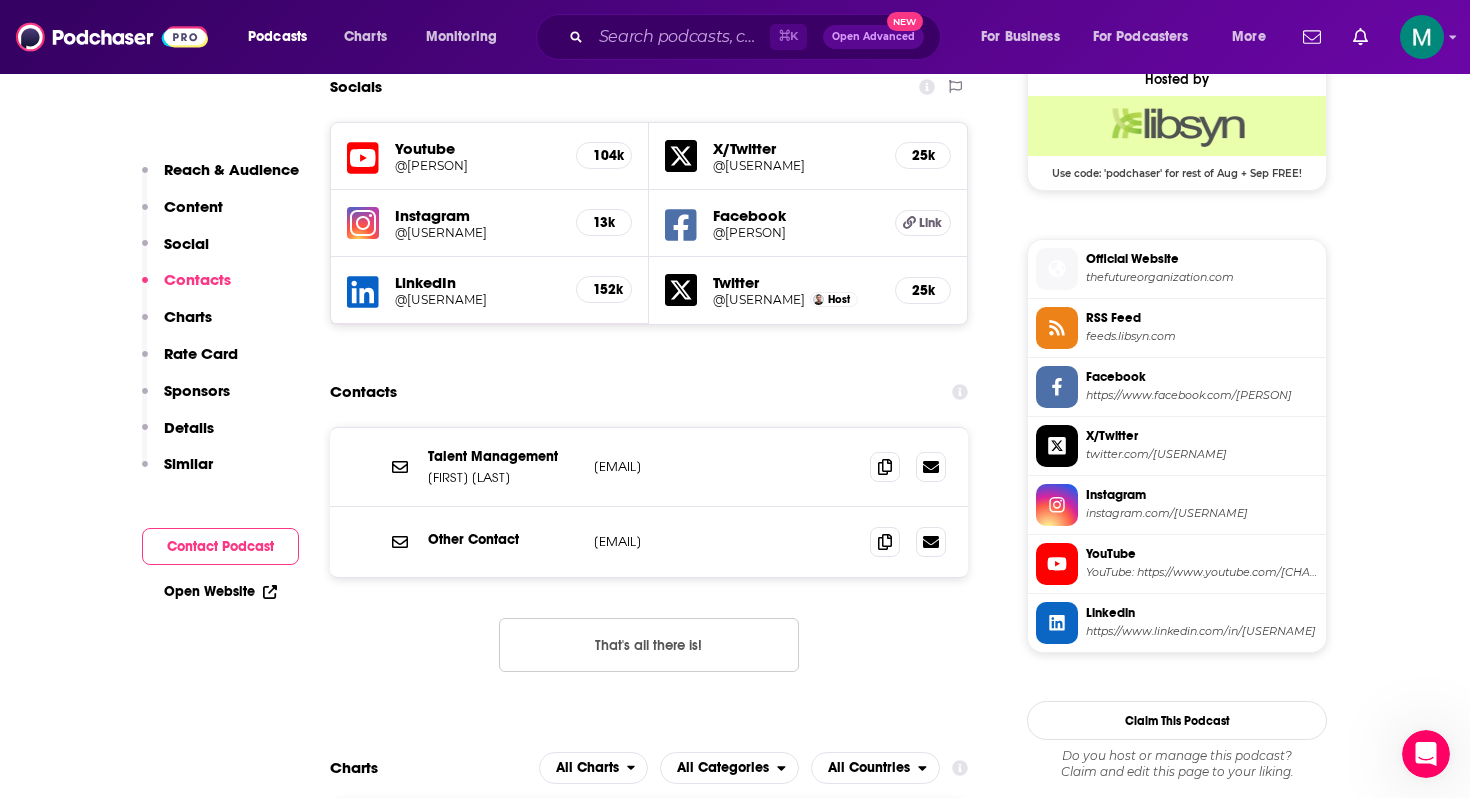 scroll, scrollTop: 1739, scrollLeft: 0, axis: vertical 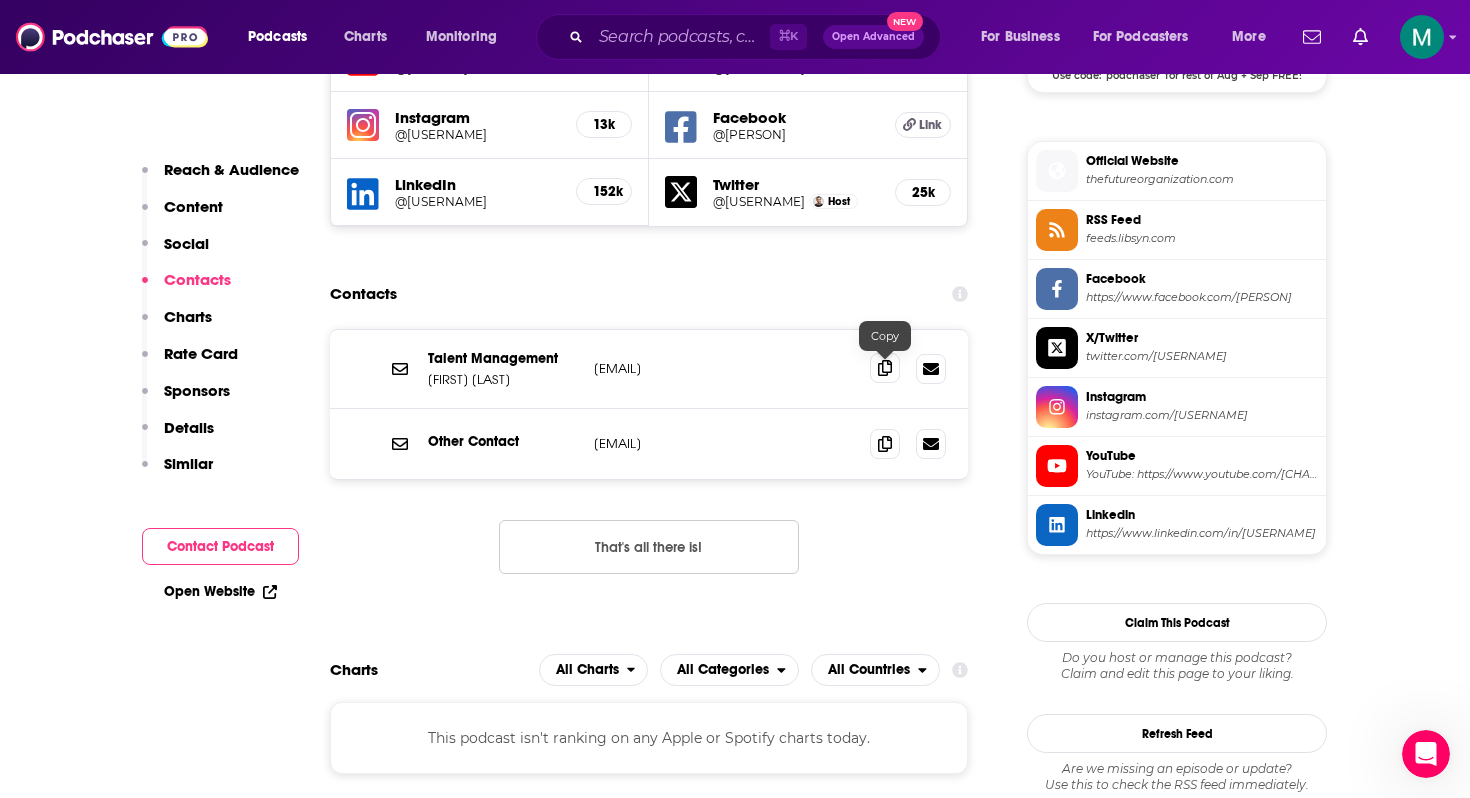 click at bounding box center [885, 368] 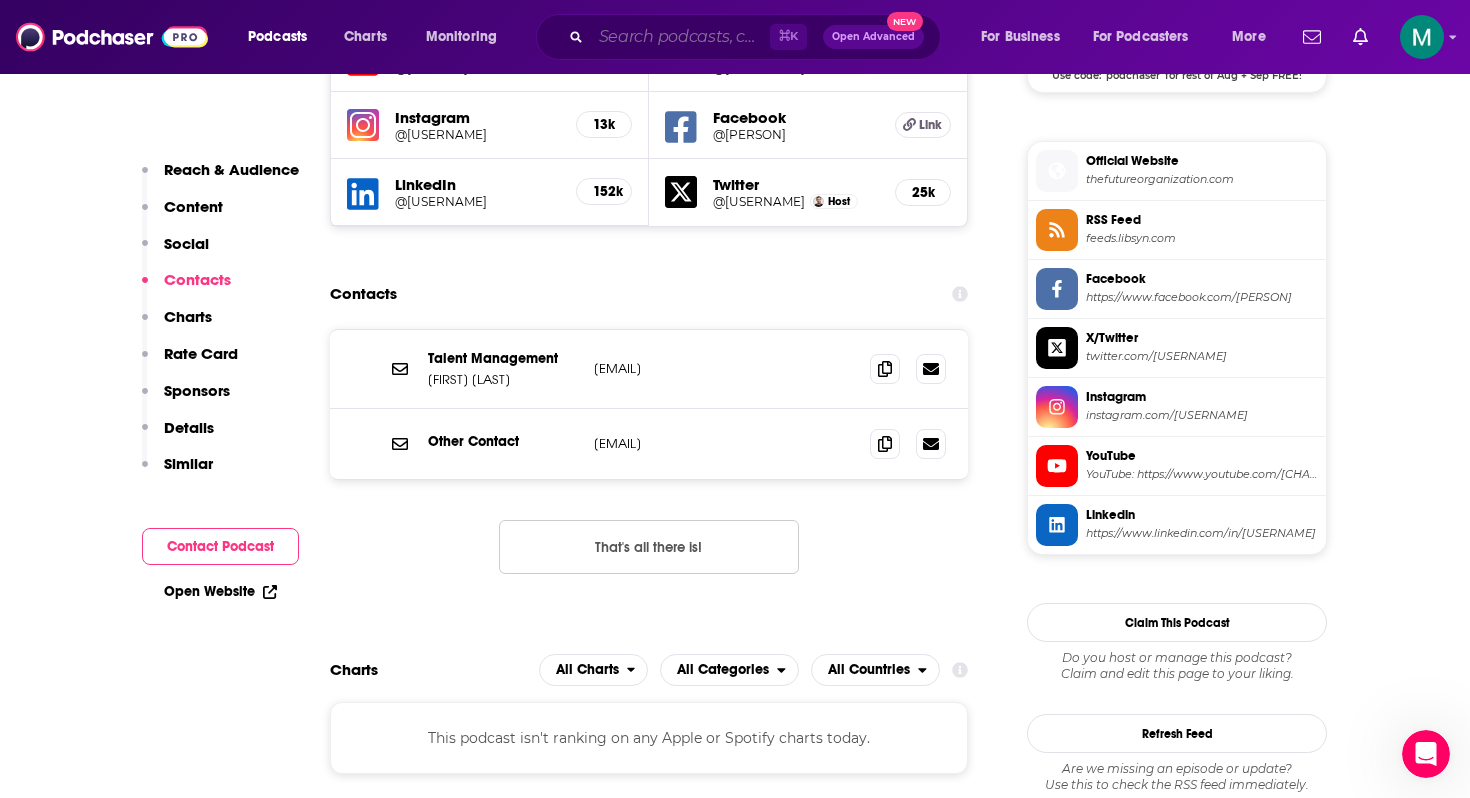 click at bounding box center (680, 37) 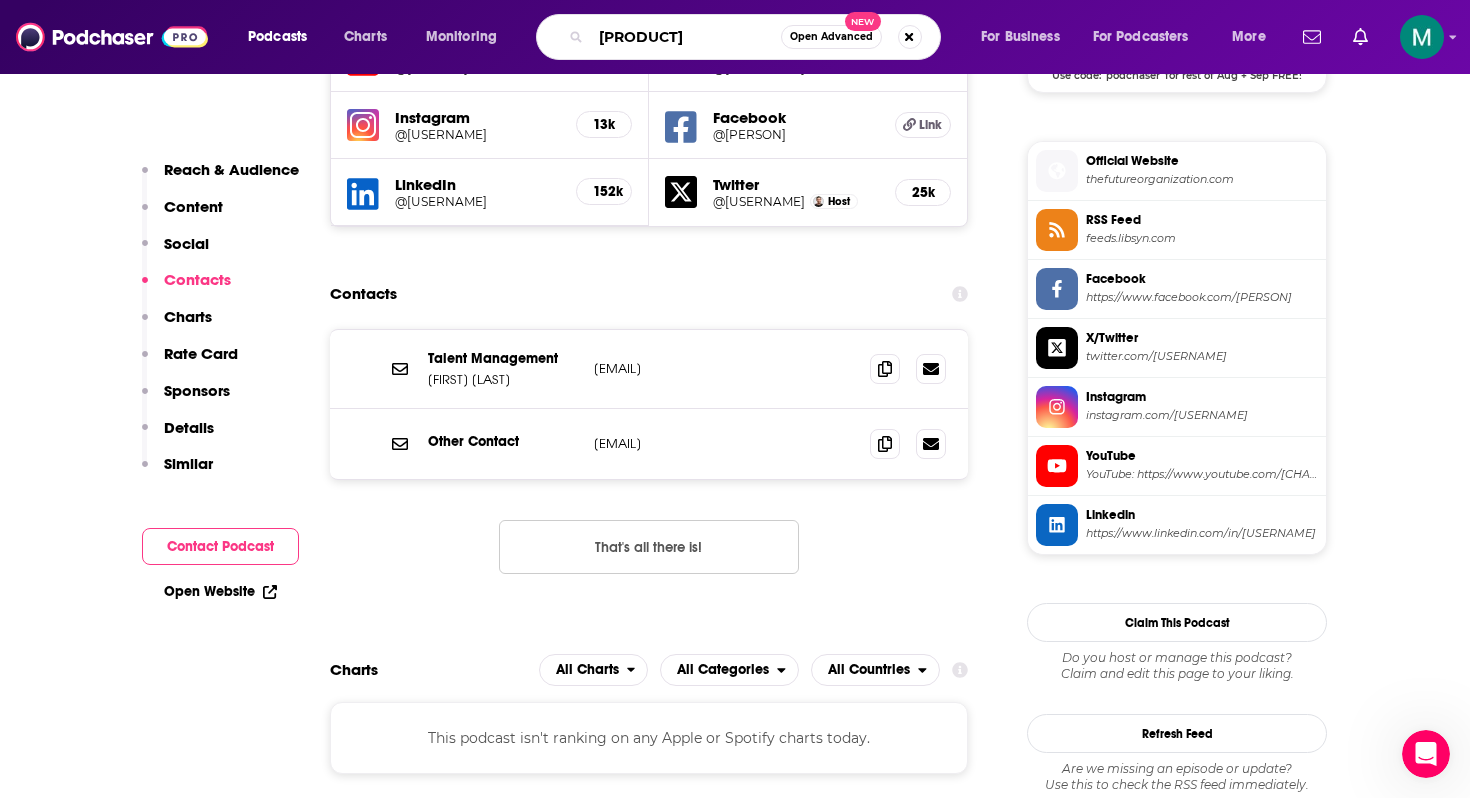 type on "my first million" 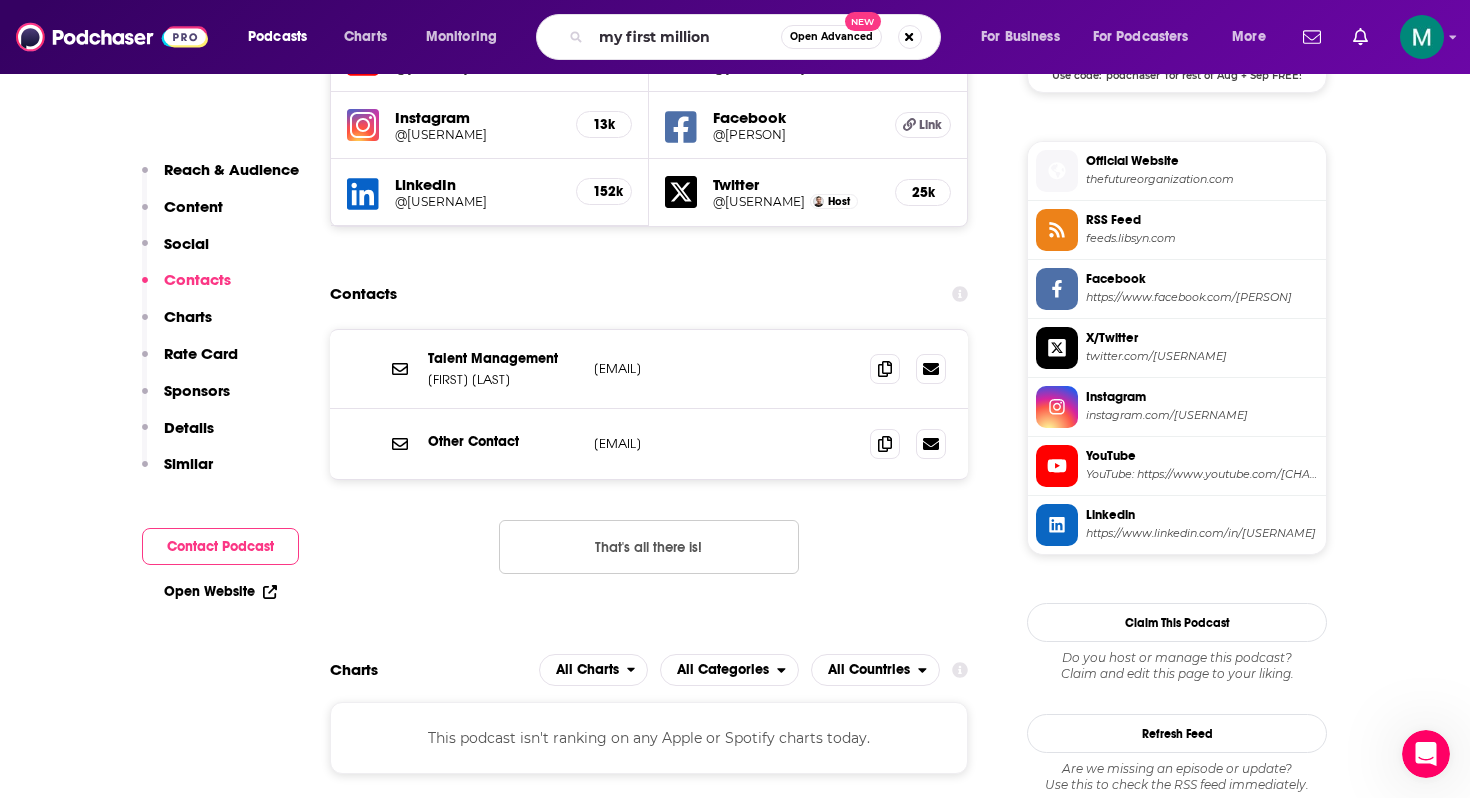 scroll, scrollTop: 0, scrollLeft: 0, axis: both 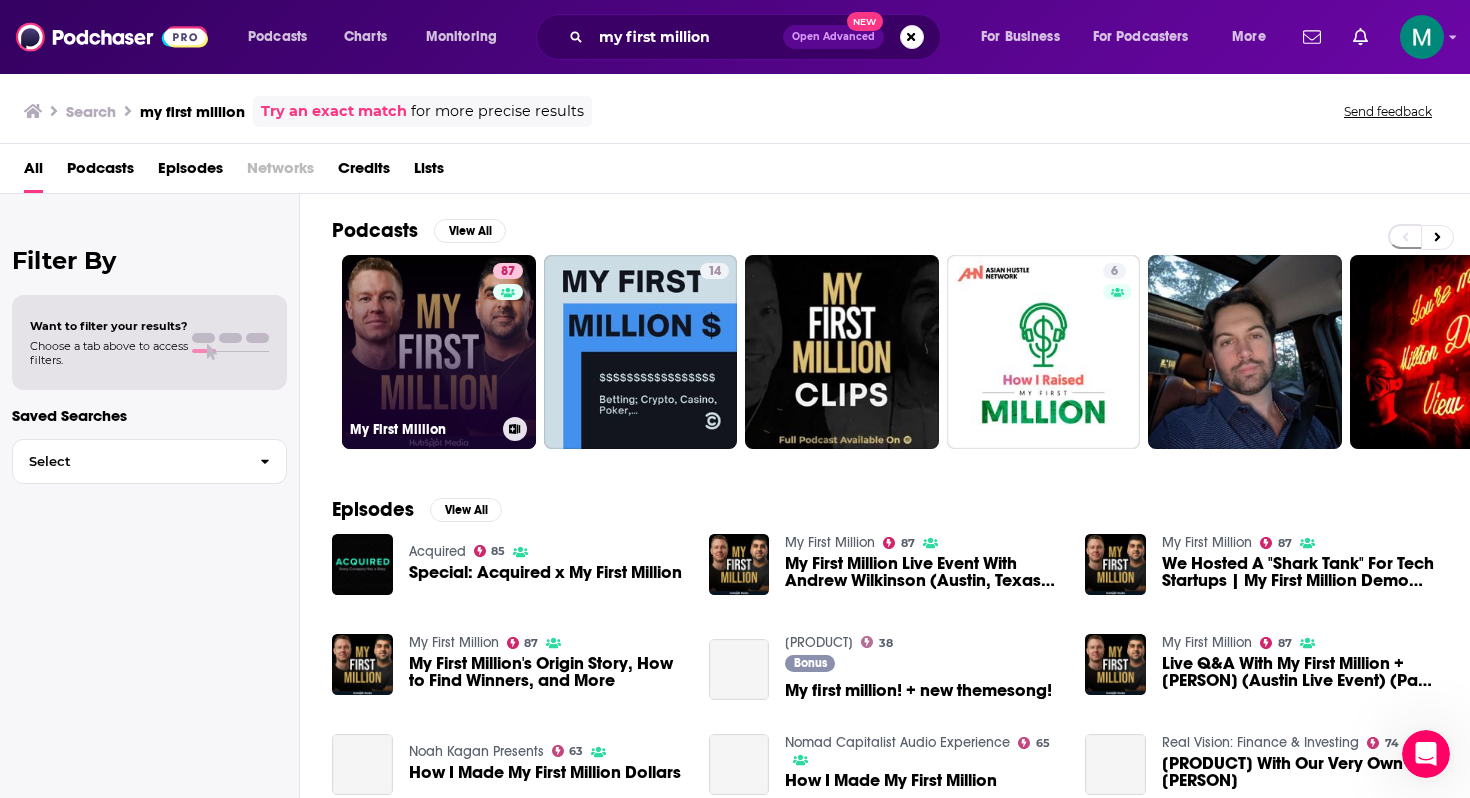 click on "87 My First Million" at bounding box center (439, 352) 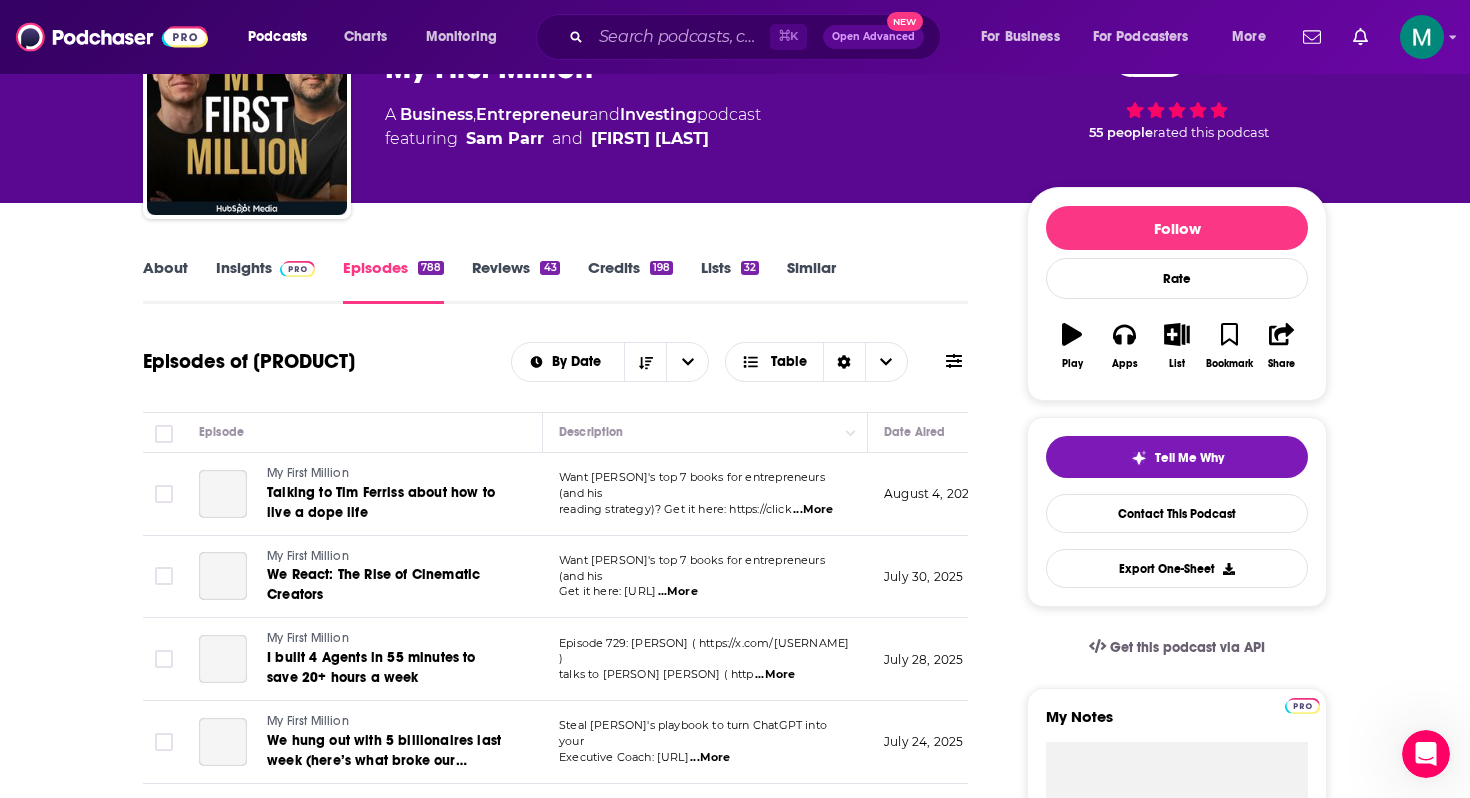 scroll, scrollTop: 139, scrollLeft: 0, axis: vertical 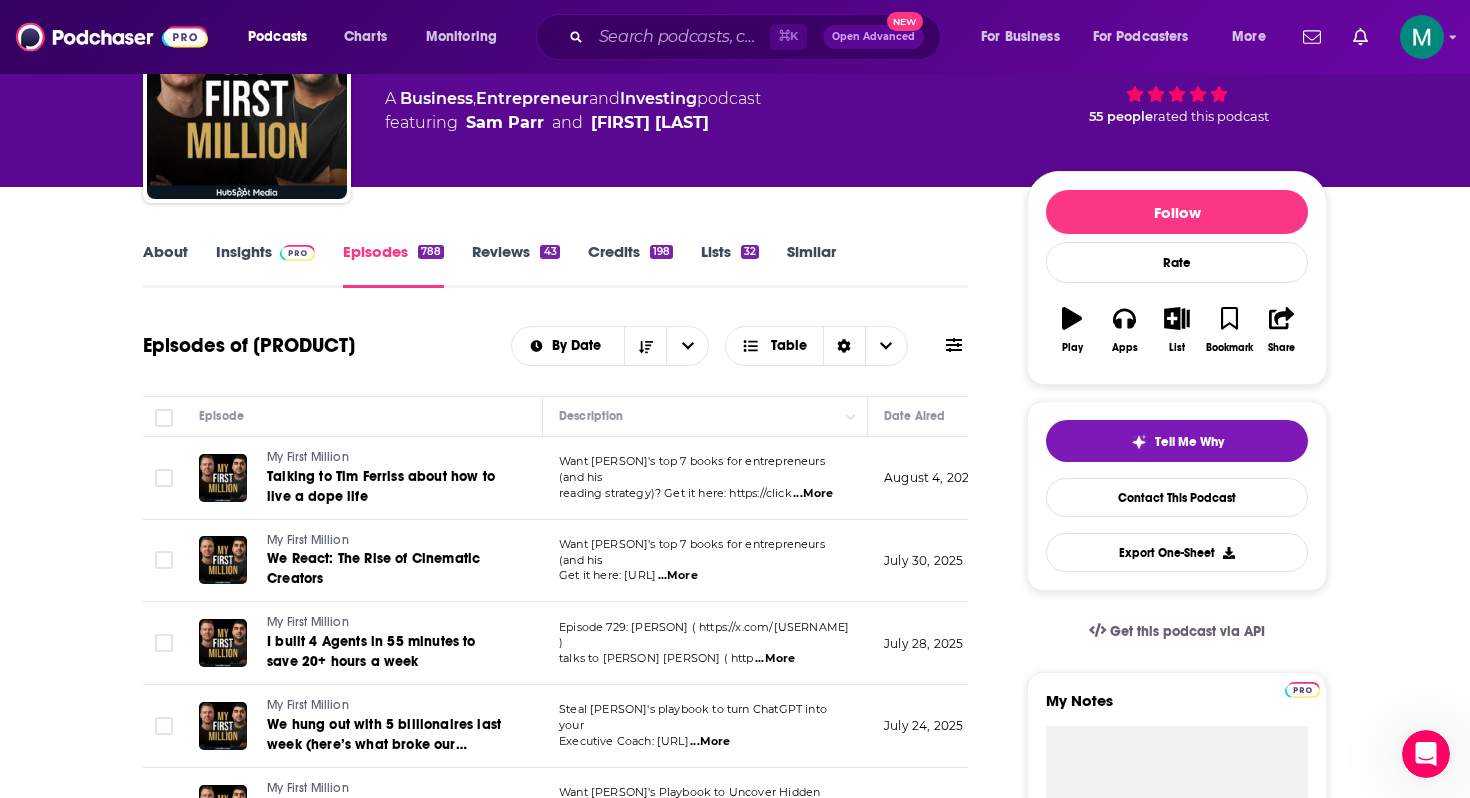 click on "Insights" at bounding box center [265, 265] 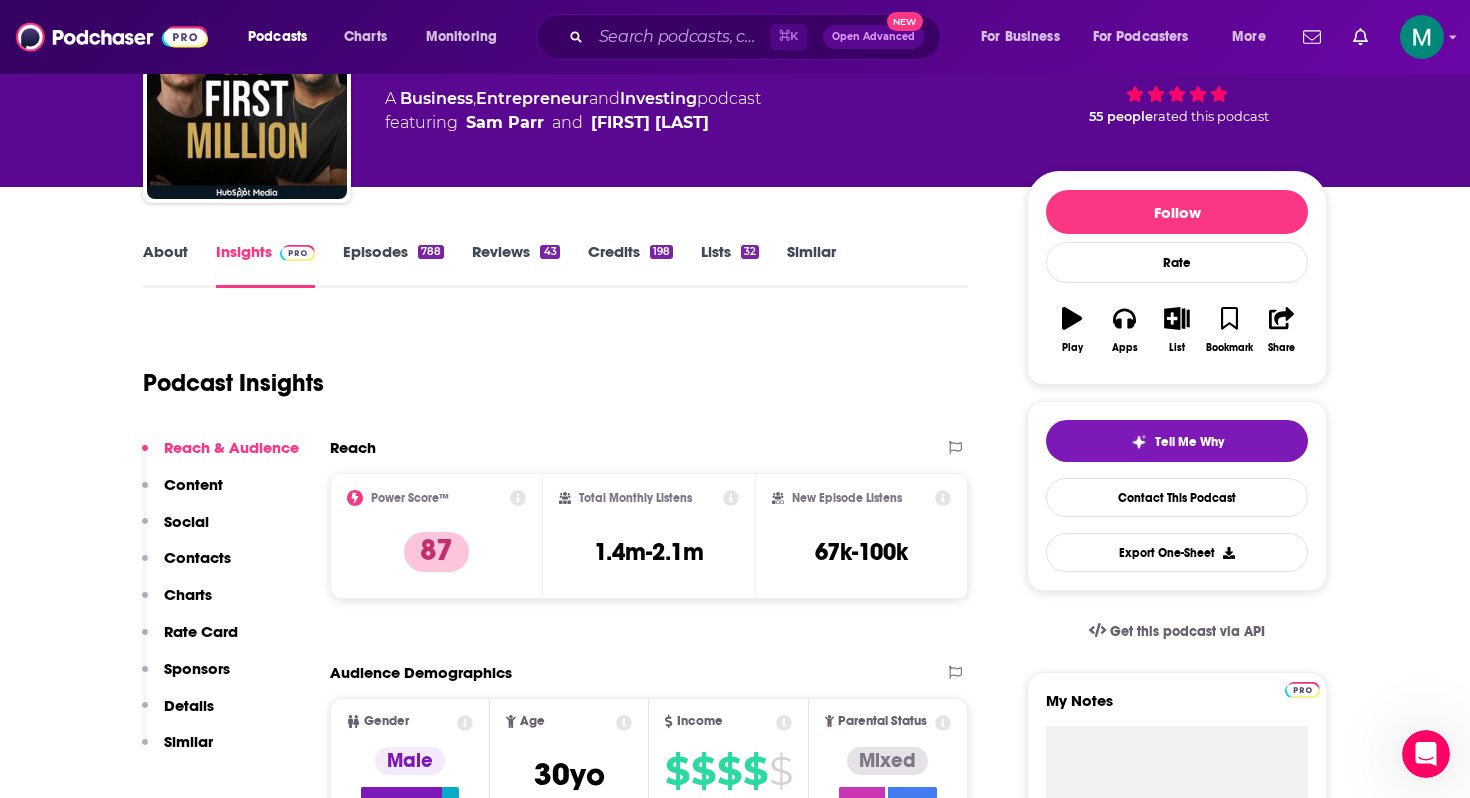 scroll, scrollTop: 0, scrollLeft: 0, axis: both 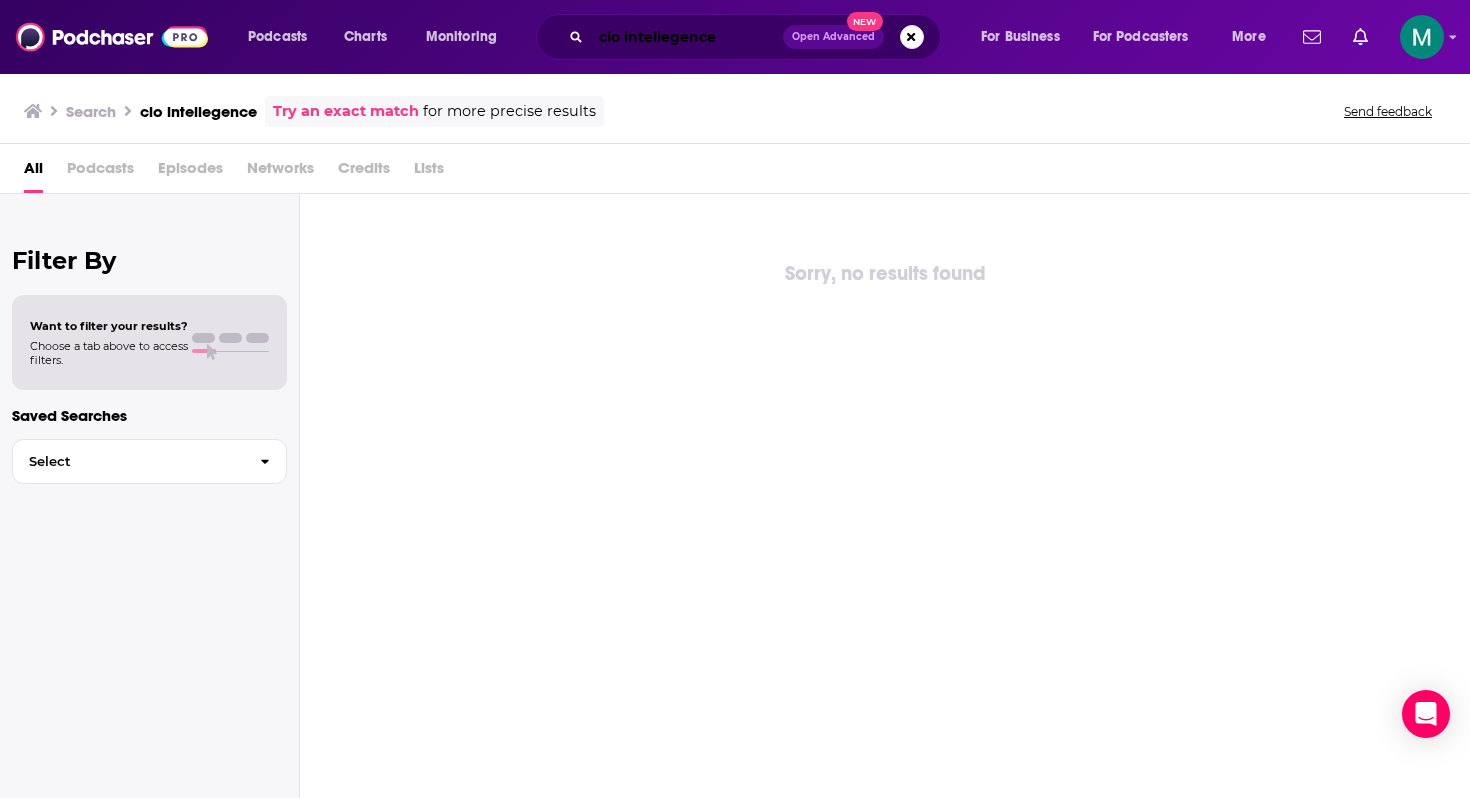click on "cio intellegence" at bounding box center (687, 37) 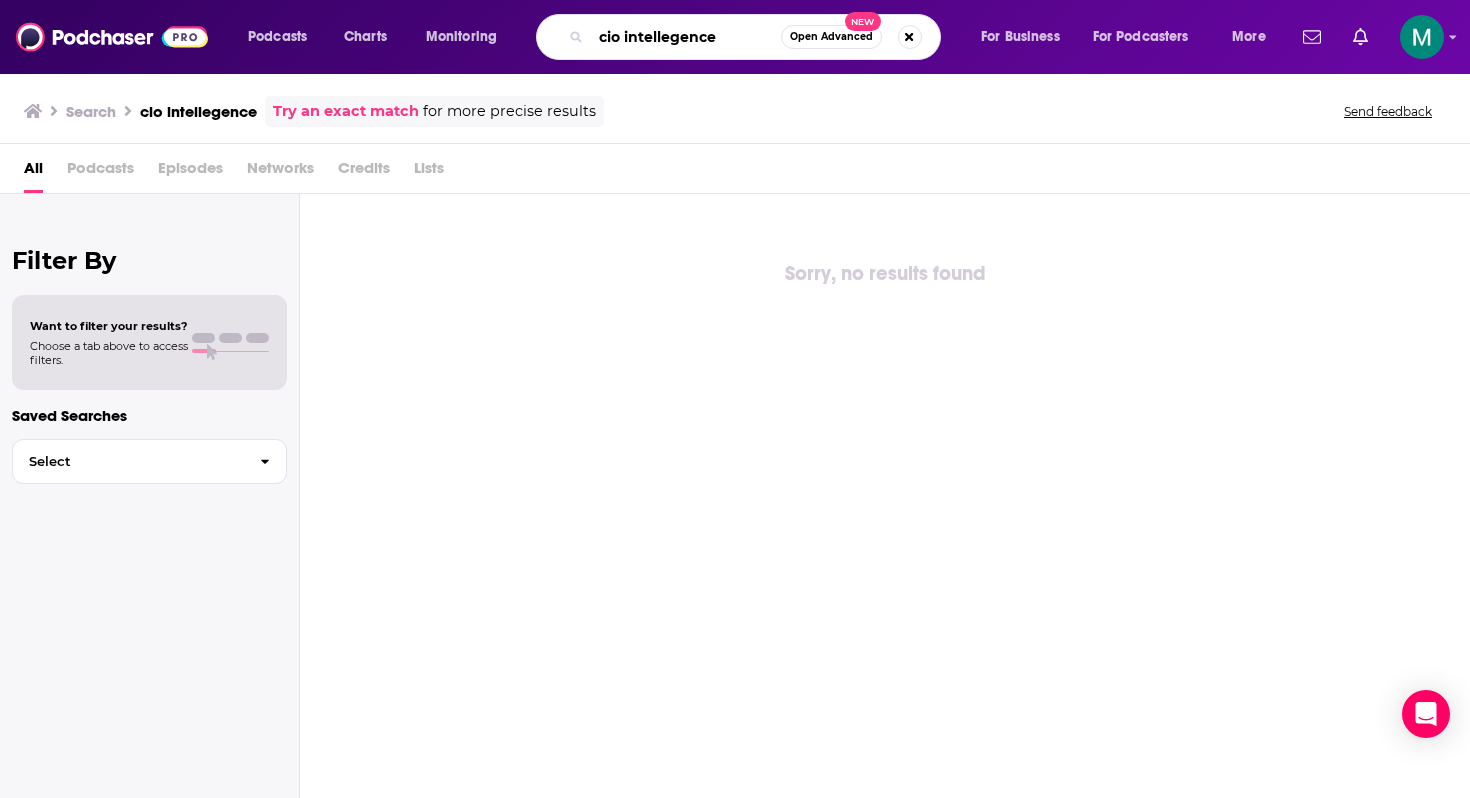 click on "cio intellegence" at bounding box center (686, 37) 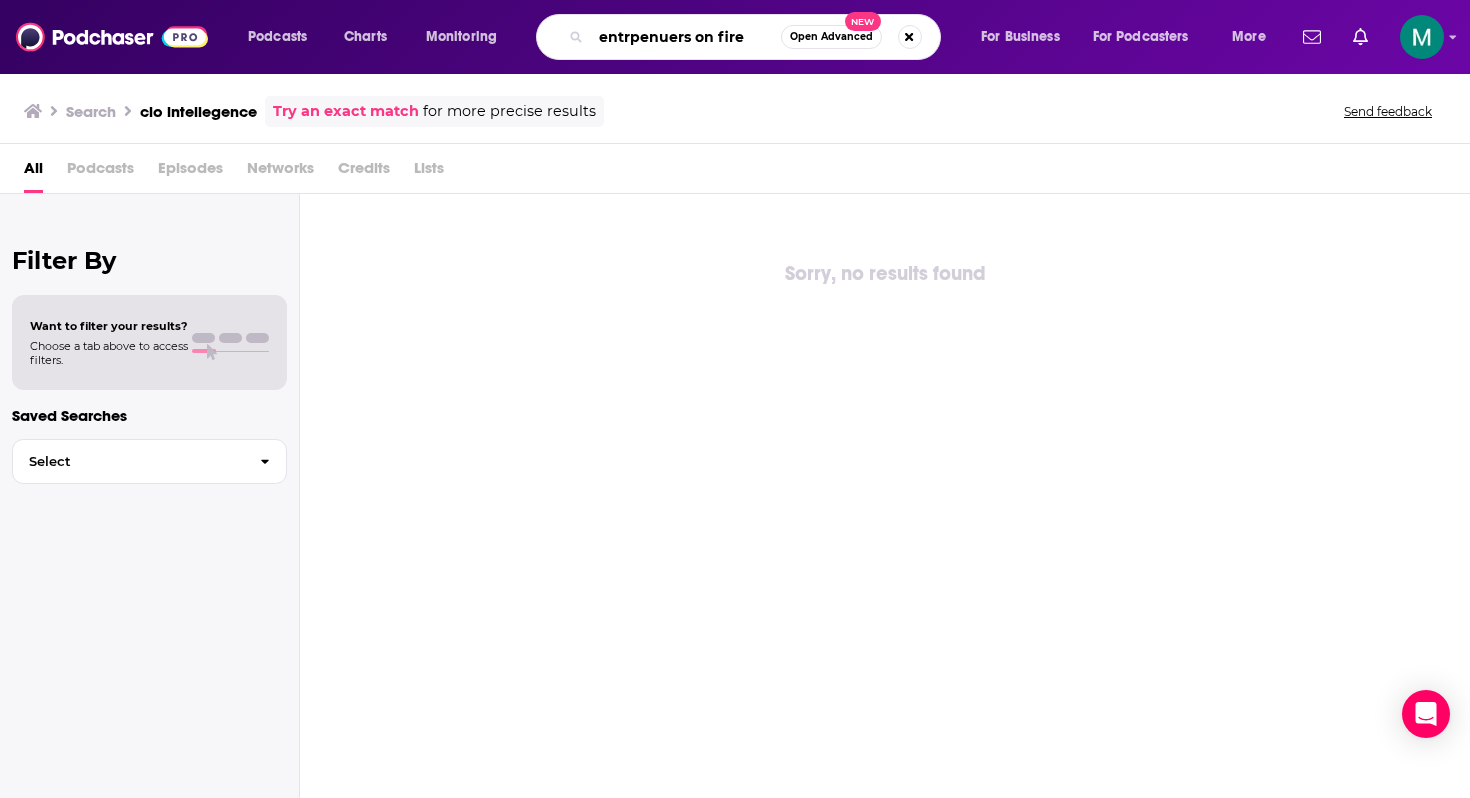 click on "entrpenuers on fire" at bounding box center [686, 37] 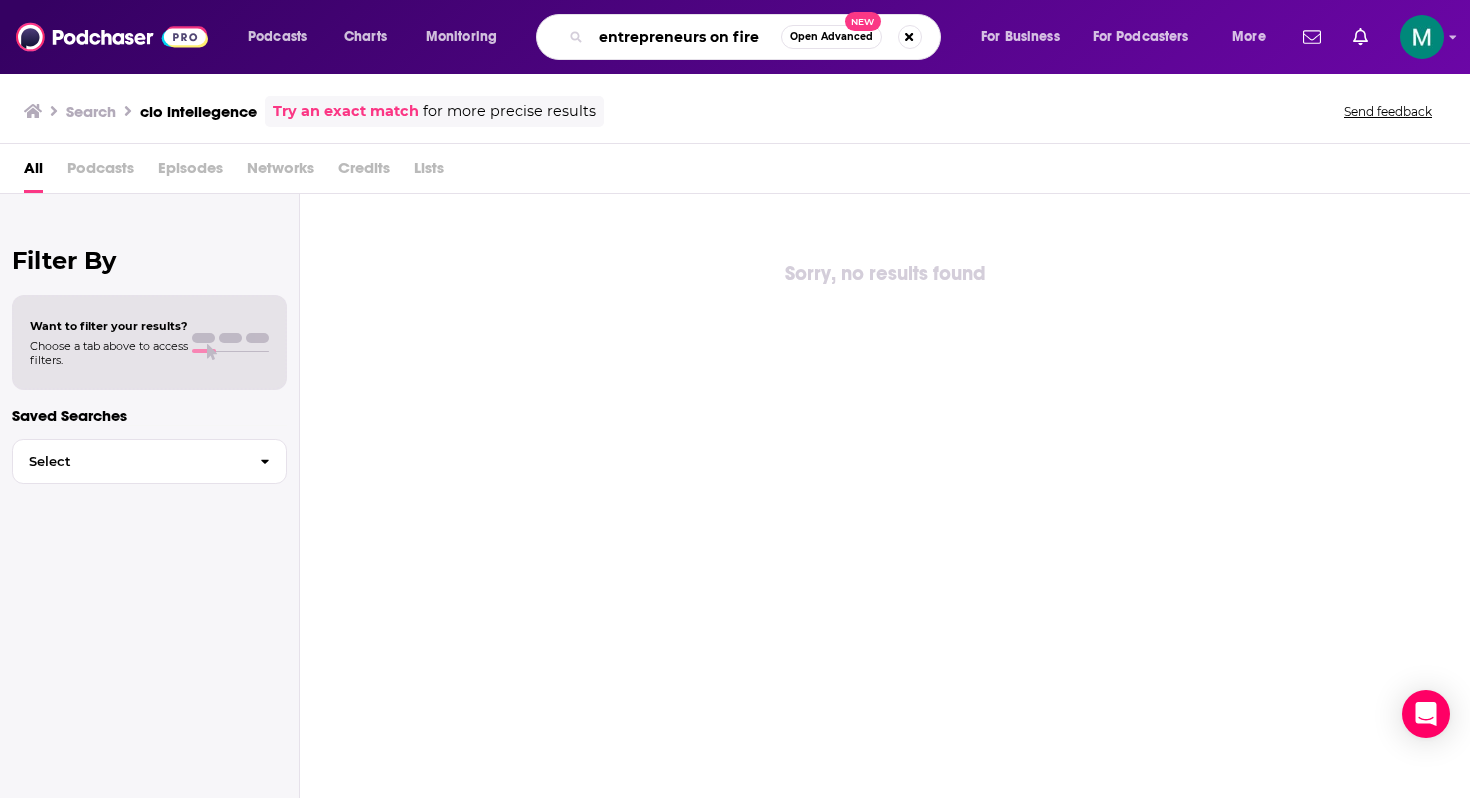 type on "entrepreneurs on fire" 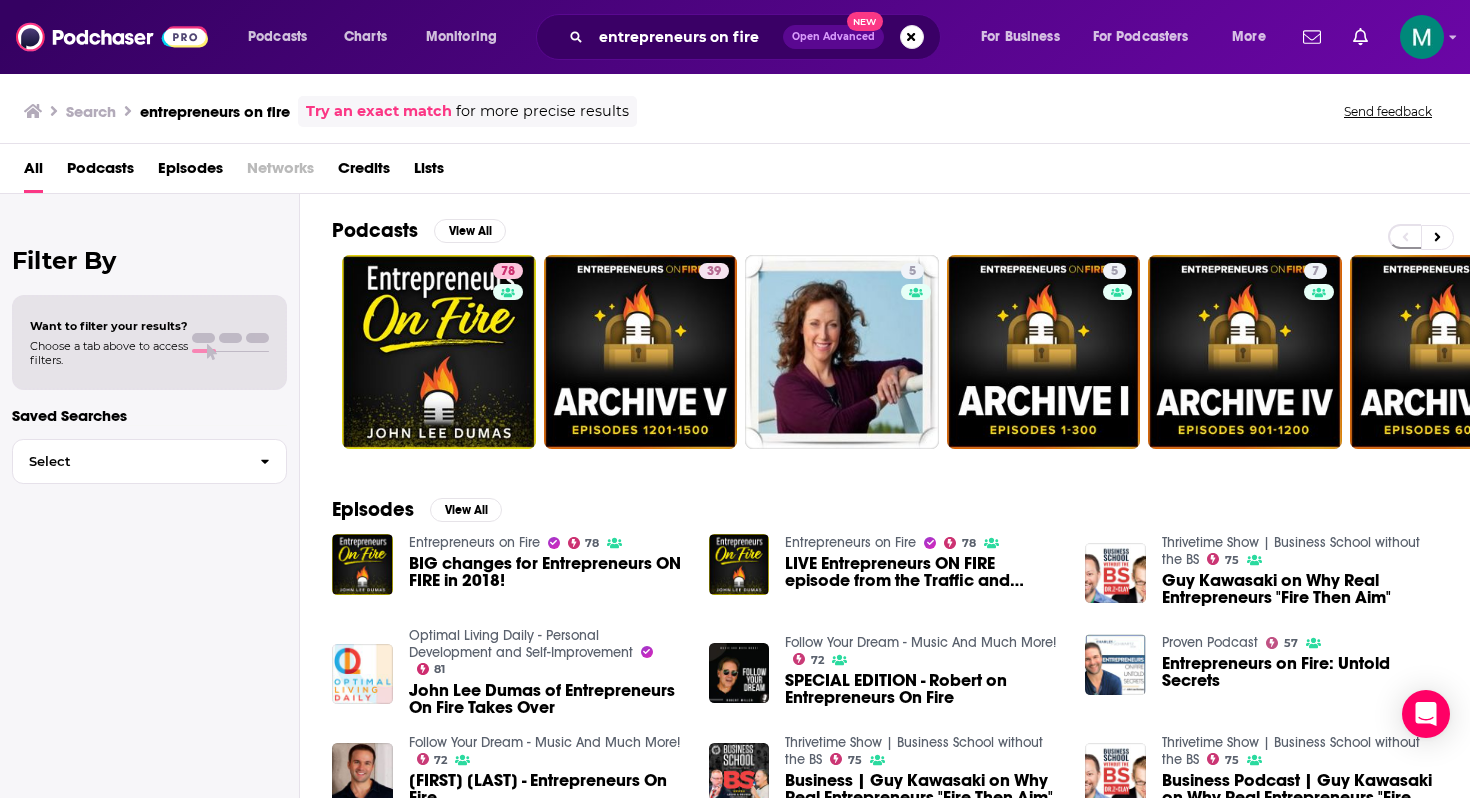drag, startPoint x: 659, startPoint y: 29, endPoint x: 372, endPoint y: 59, distance: 288.5637 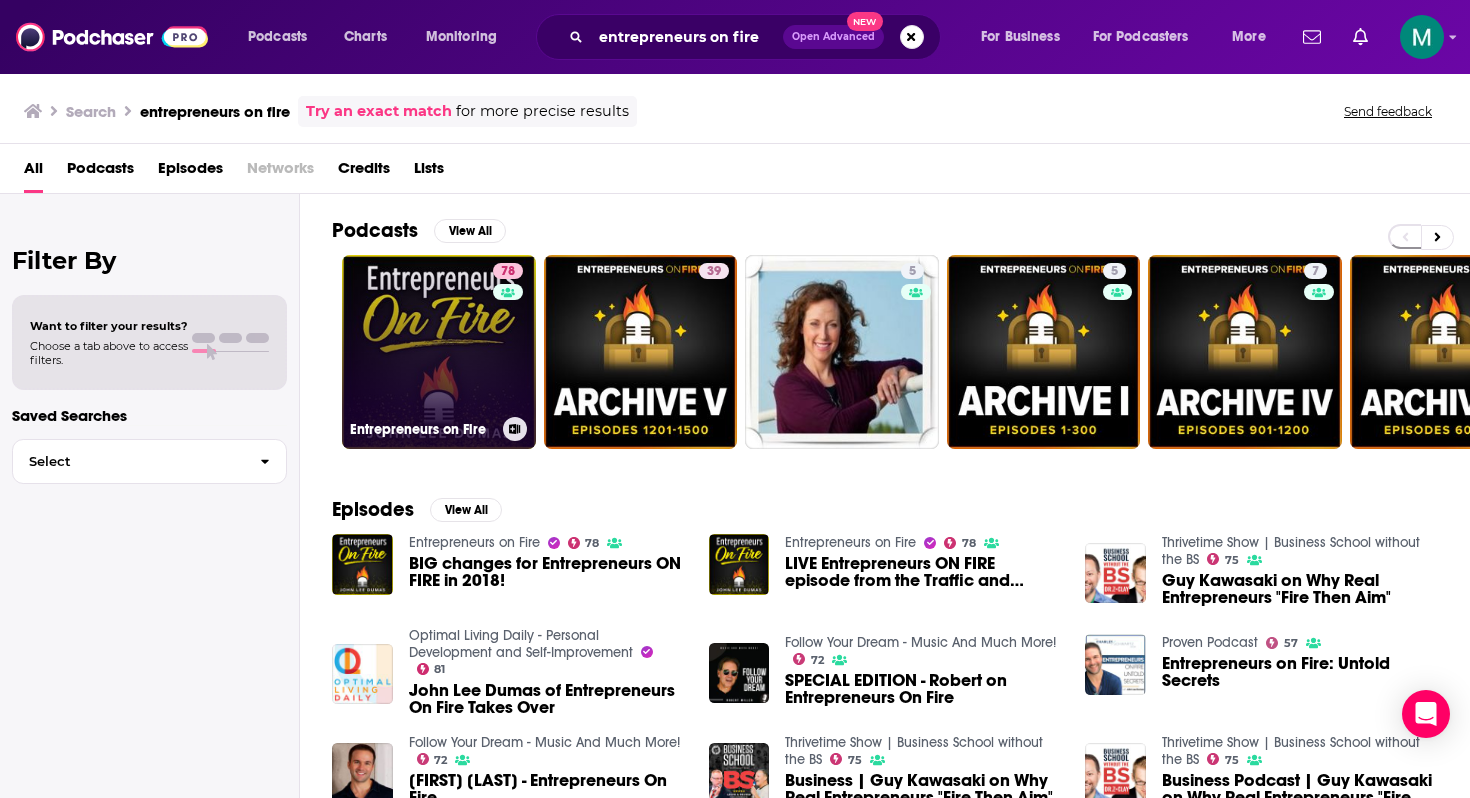 click on "78 Entrepreneurs on Fire" at bounding box center [439, 352] 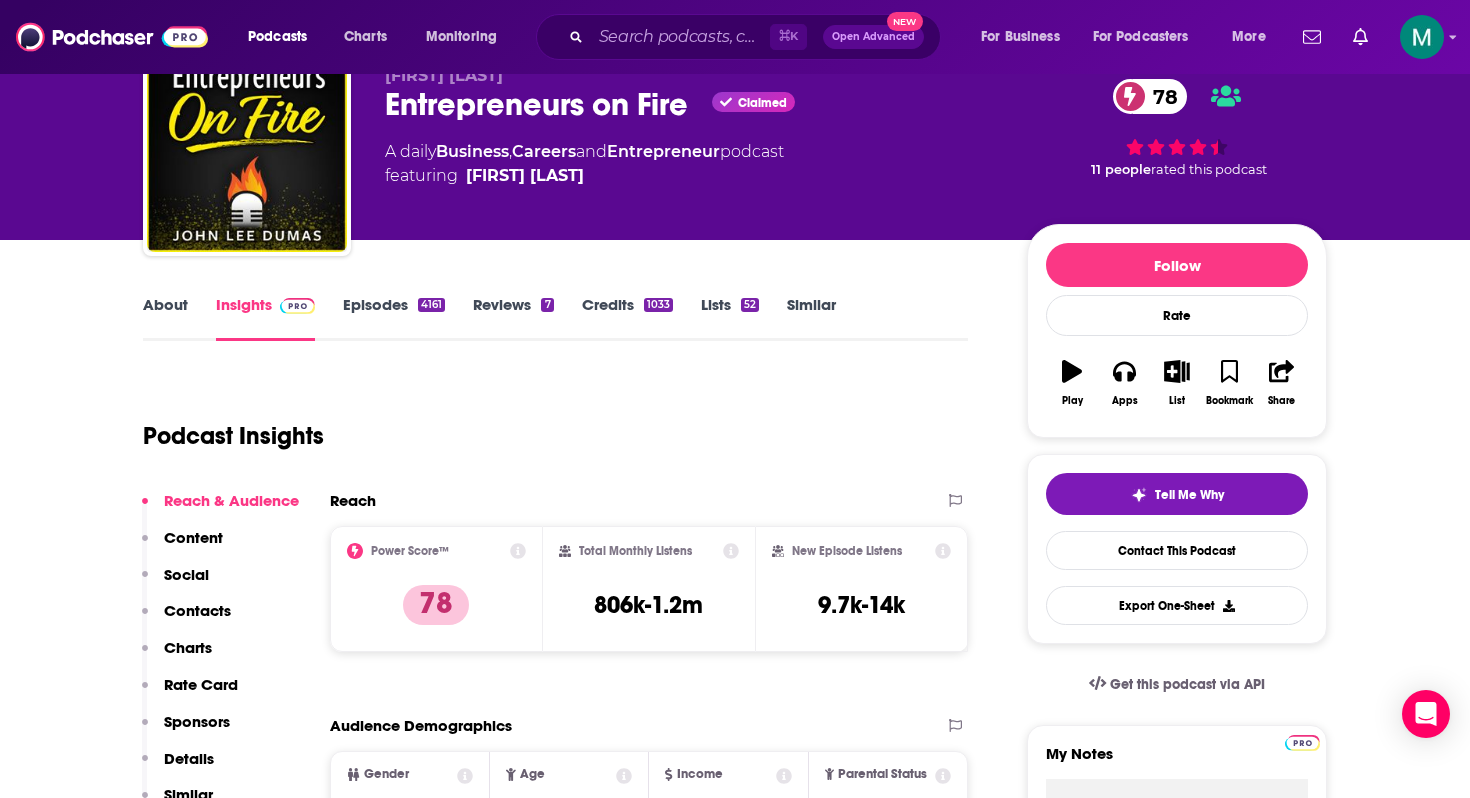 scroll, scrollTop: 119, scrollLeft: 0, axis: vertical 